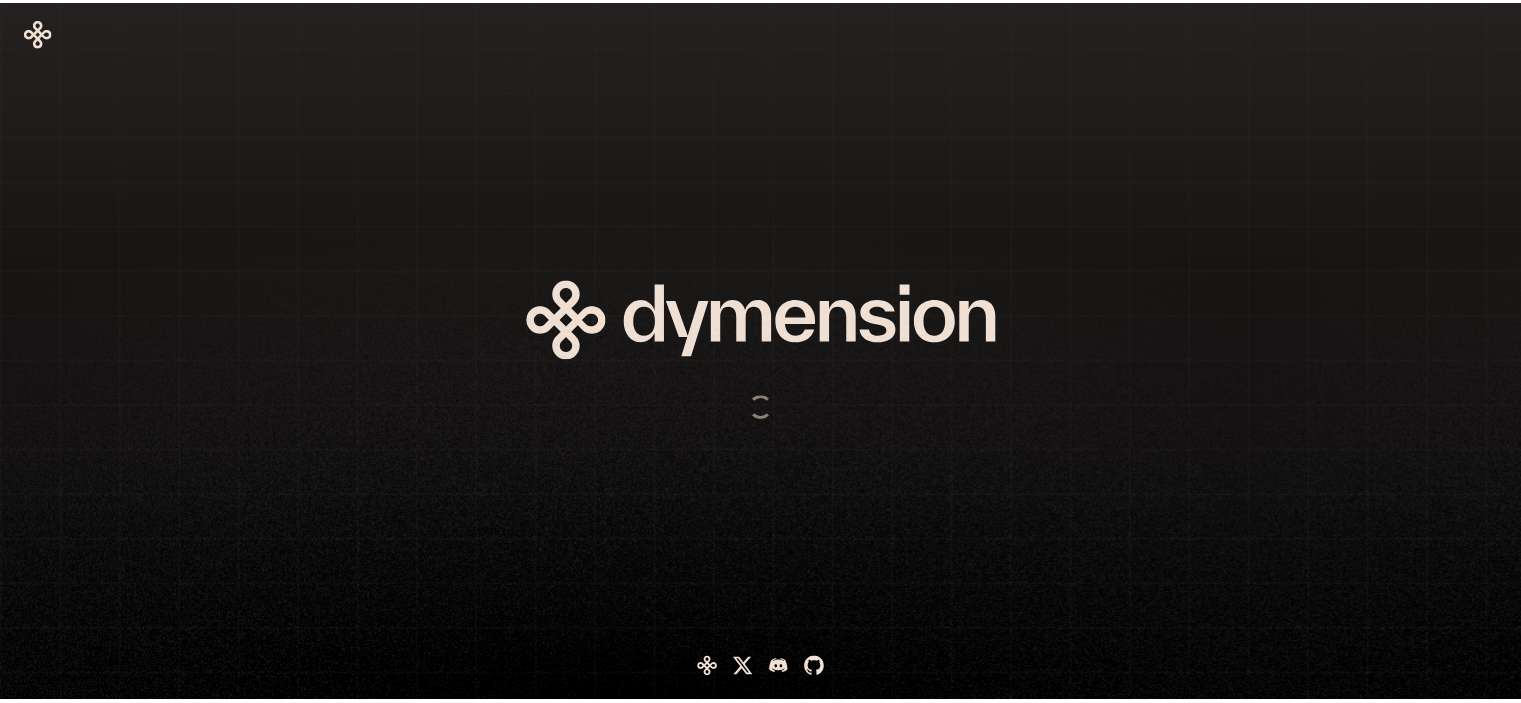 scroll, scrollTop: 0, scrollLeft: 0, axis: both 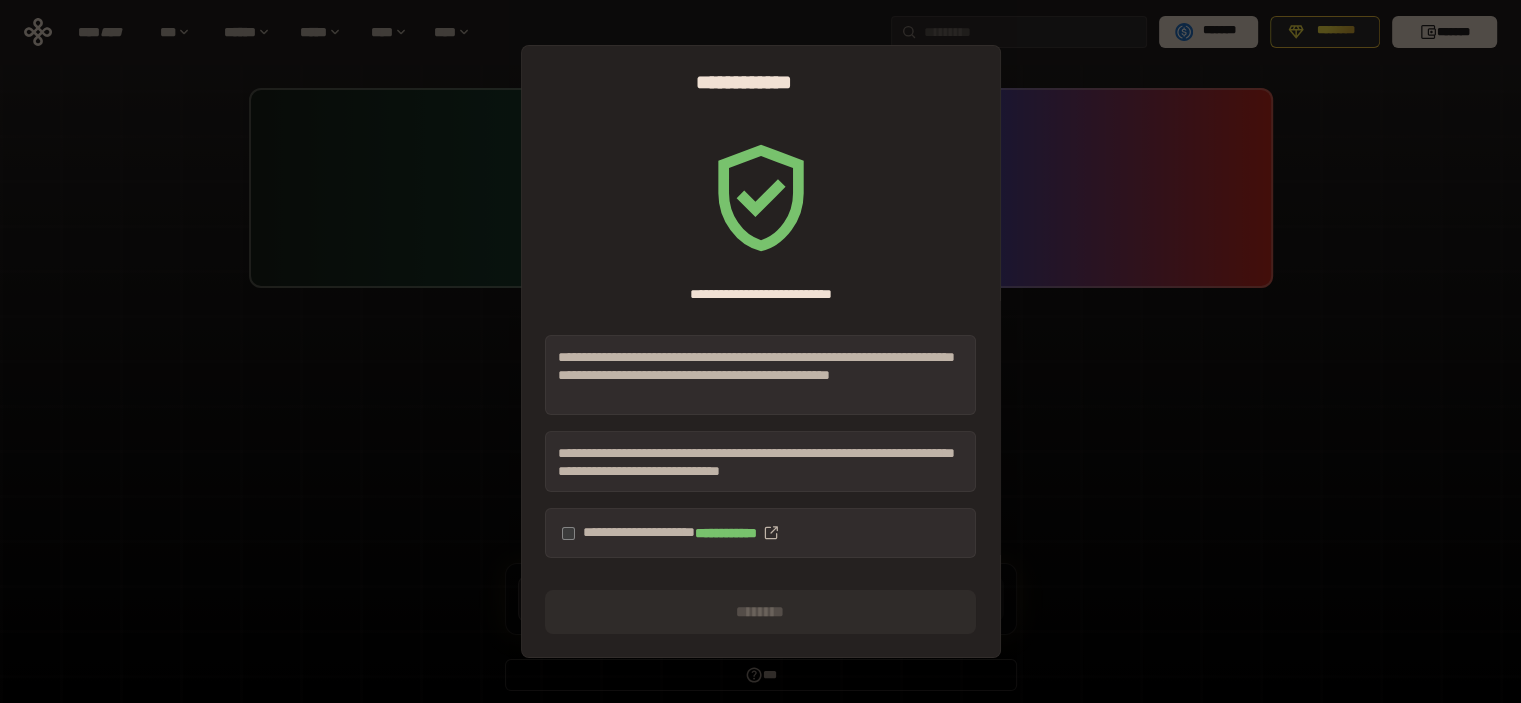 click on "**********" at bounding box center (760, 533) 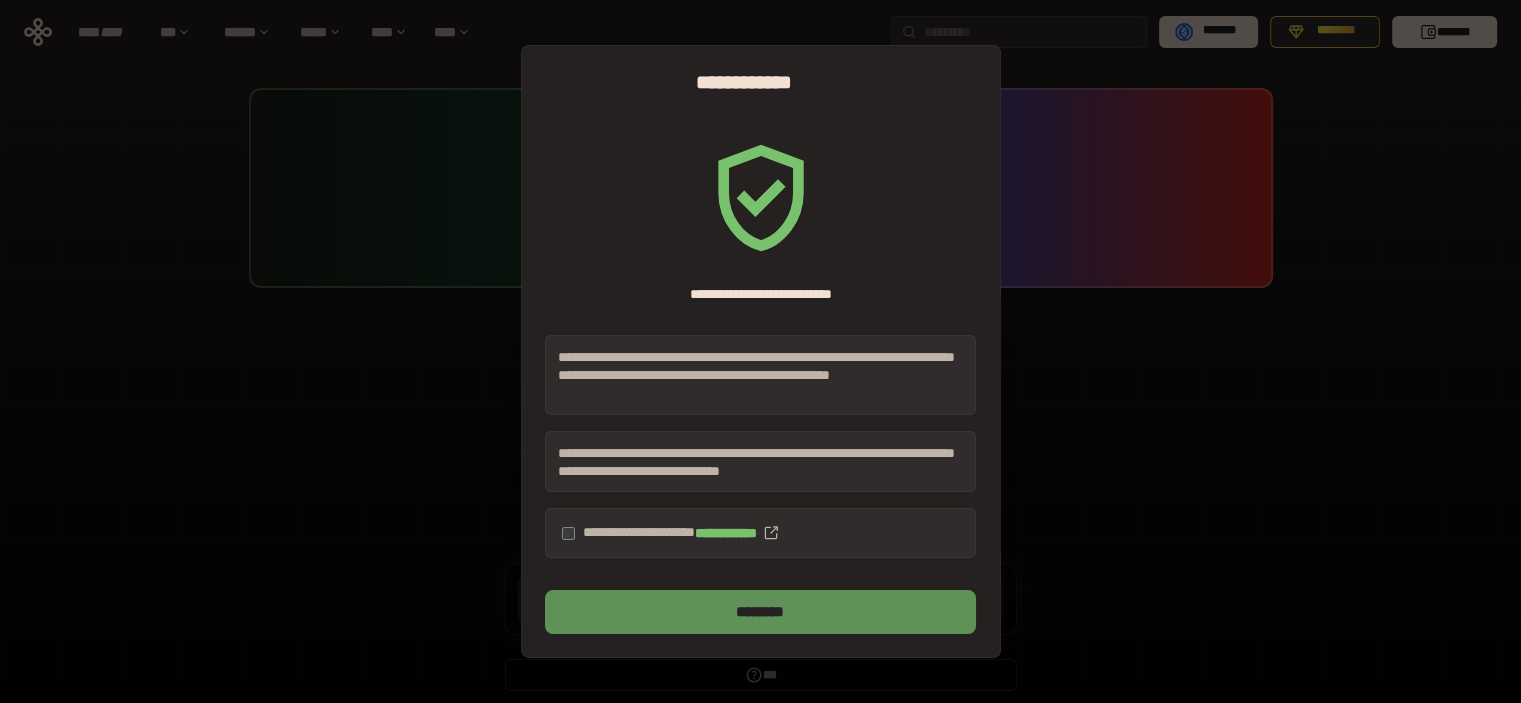 click on "********" at bounding box center [760, 612] 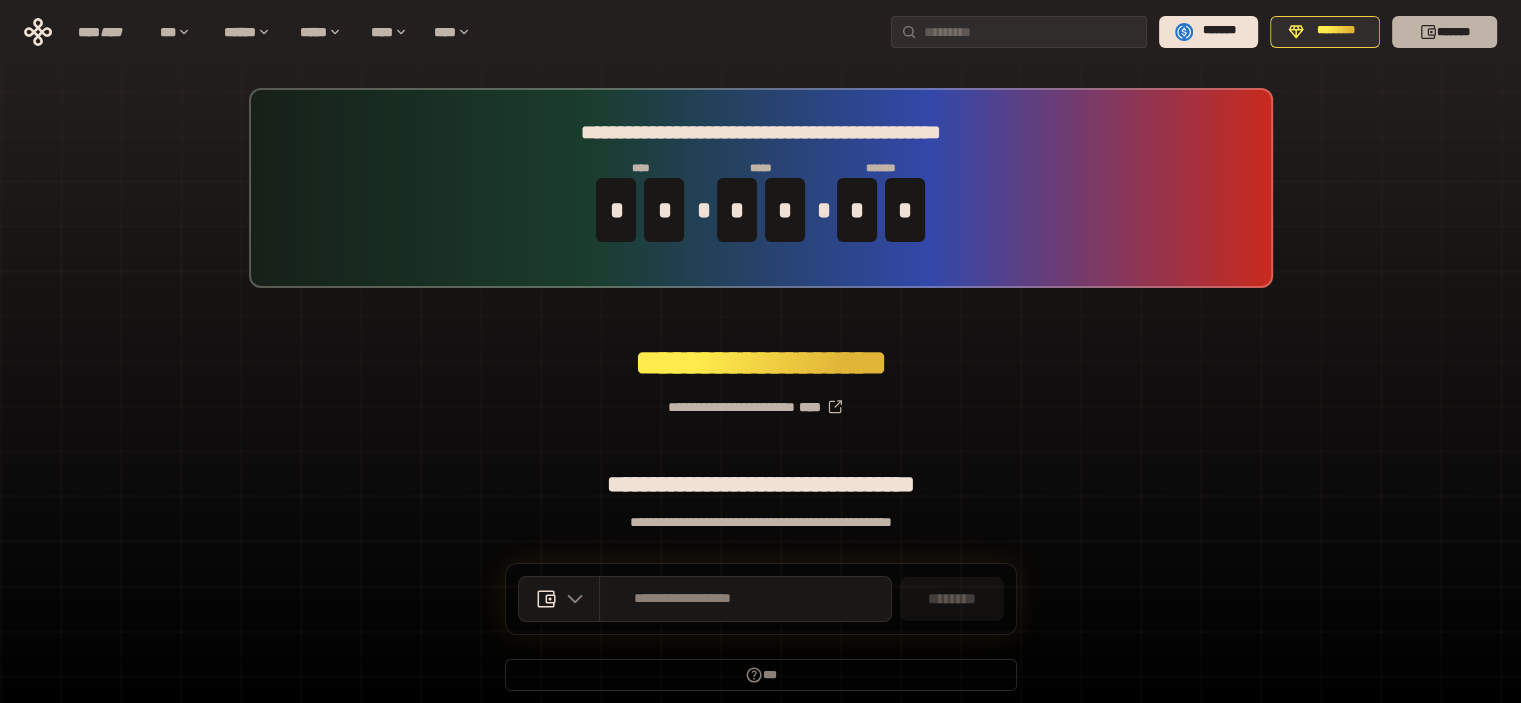 click on "*******" at bounding box center (1444, 32) 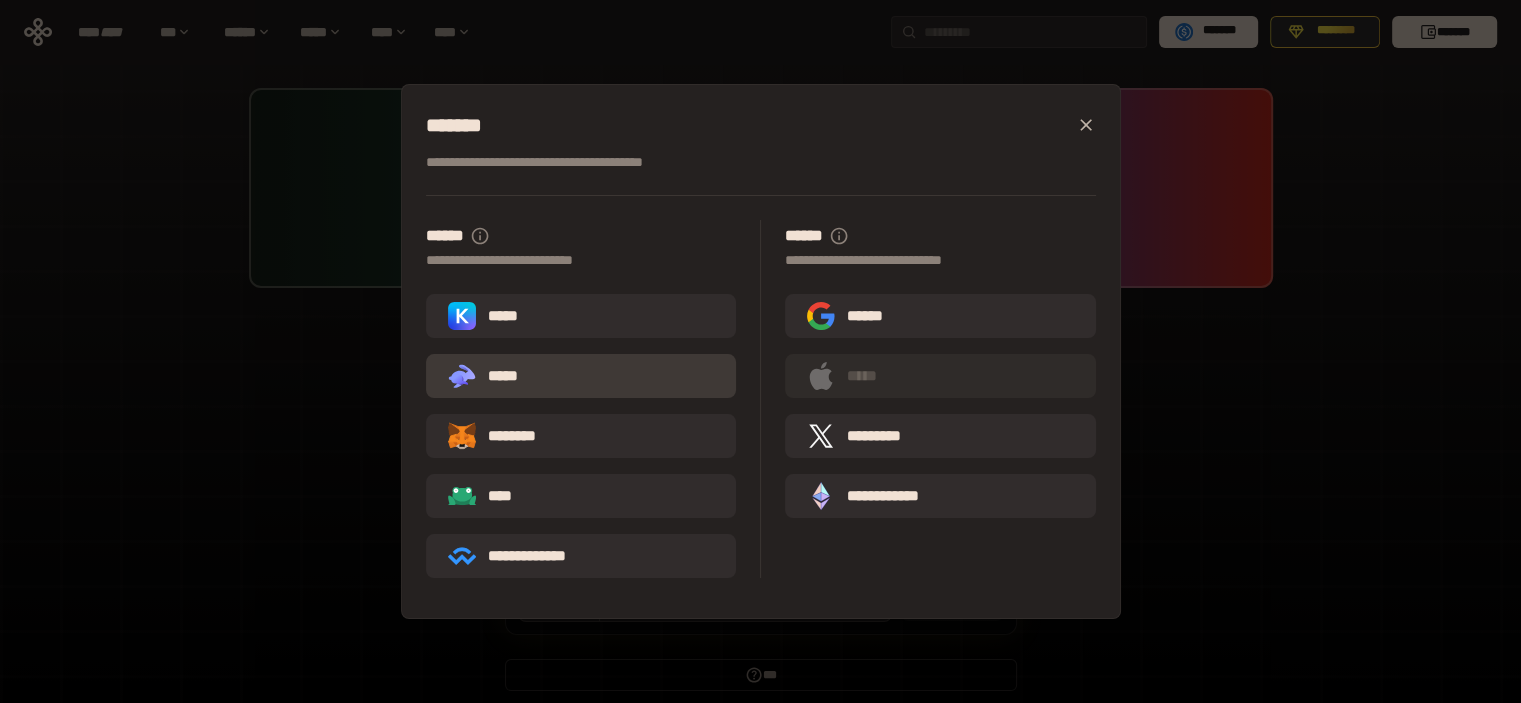 click on ".st0{fill:url(#SVGID_1_);}
.st1{fill-rule:evenodd;clip-rule:evenodd;fill:url(#SVGID_00000161597173617360504640000012432366591255278478_);}
.st2{fill-rule:evenodd;clip-rule:evenodd;fill:url(#SVGID_00000021803777515098205300000017382971856690286485_);}
.st3{fill:url(#SVGID_00000031192219548086493050000012287181694732331425_);}
*****" at bounding box center [581, 376] 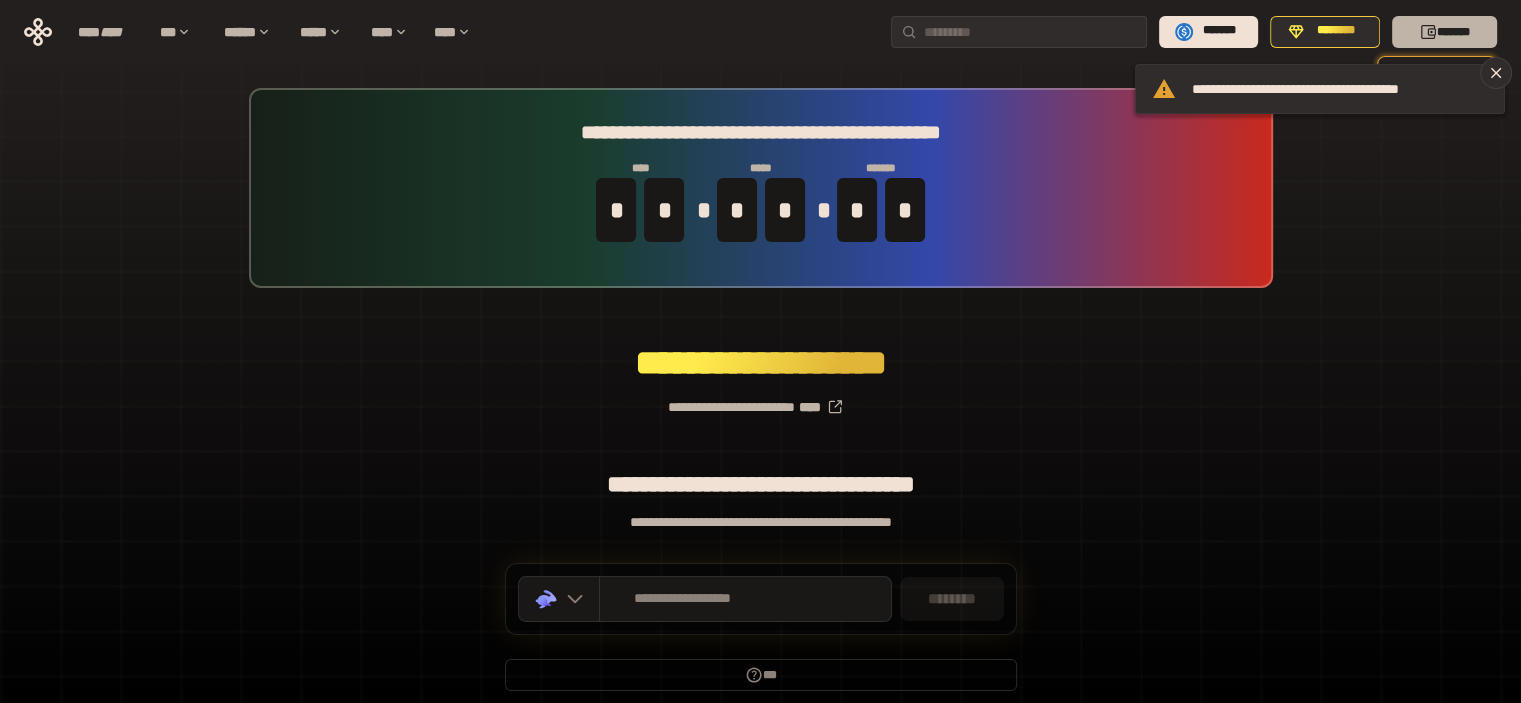 click 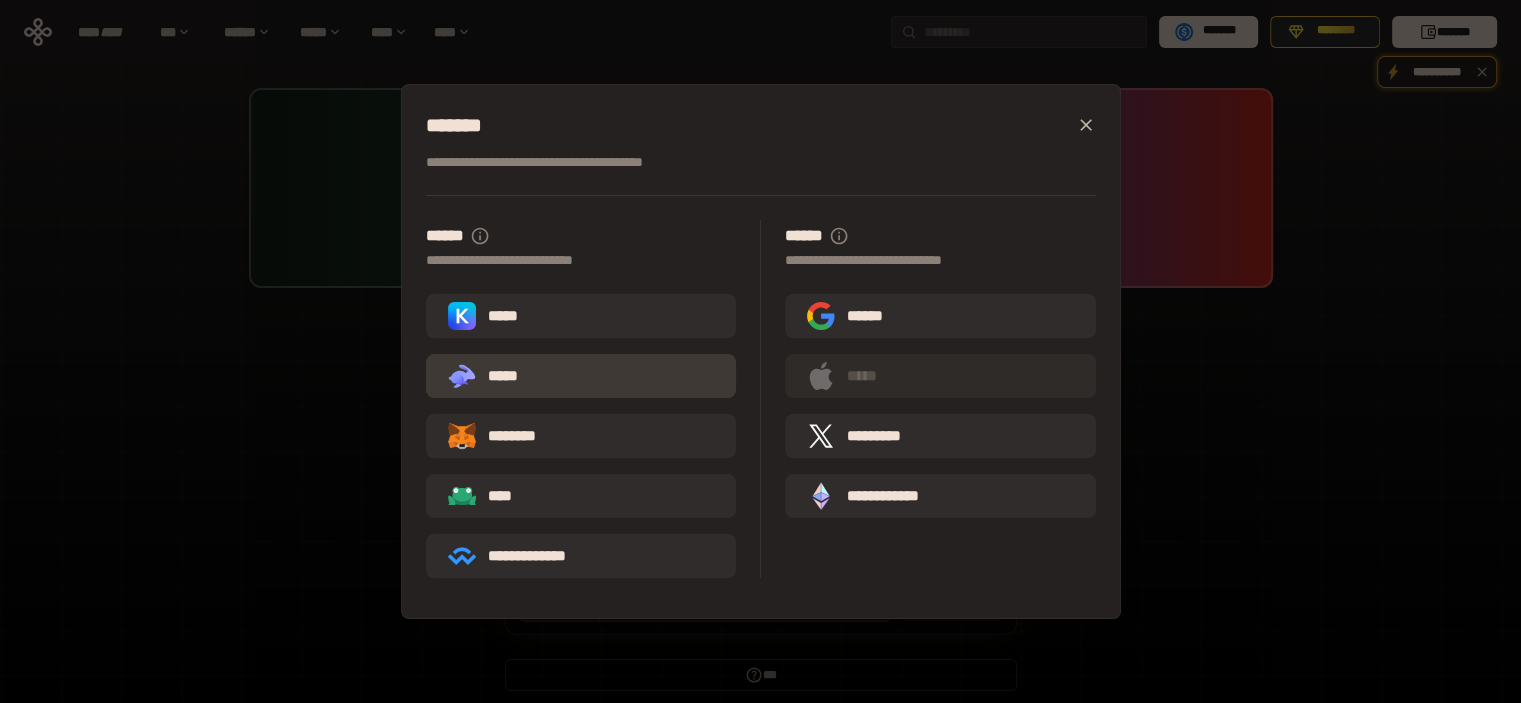 click on ".st0{fill:url(#SVGID_1_);}
.st1{fill-rule:evenodd;clip-rule:evenodd;fill:url(#SVGID_00000161597173617360504640000012432366591255278478_);}
.st2{fill-rule:evenodd;clip-rule:evenodd;fill:url(#SVGID_00000021803777515098205300000017382971856690286485_);}
.st3{fill:url(#SVGID_00000031192219548086493050000012287181694732331425_);}
*****" at bounding box center (581, 376) 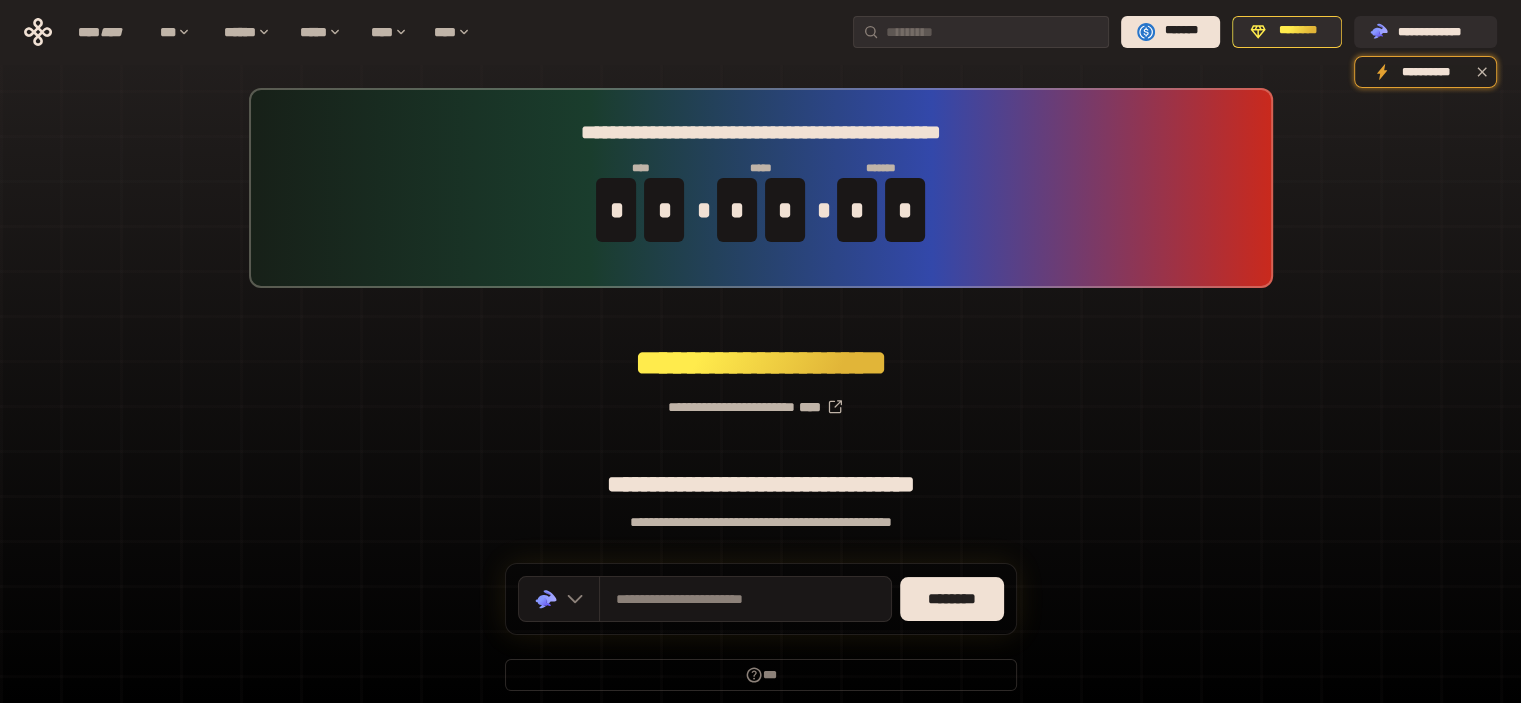 scroll, scrollTop: 79, scrollLeft: 0, axis: vertical 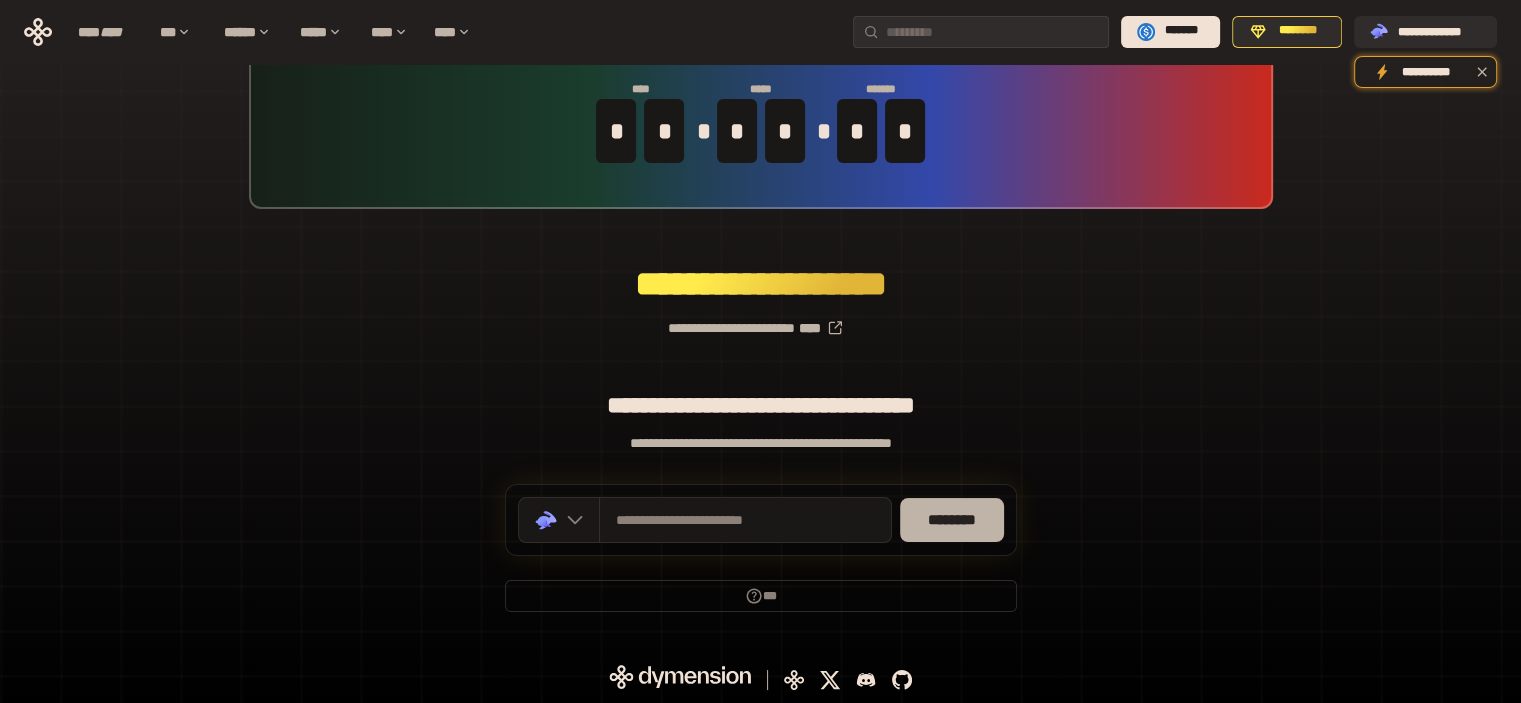 click on "********" at bounding box center (952, 520) 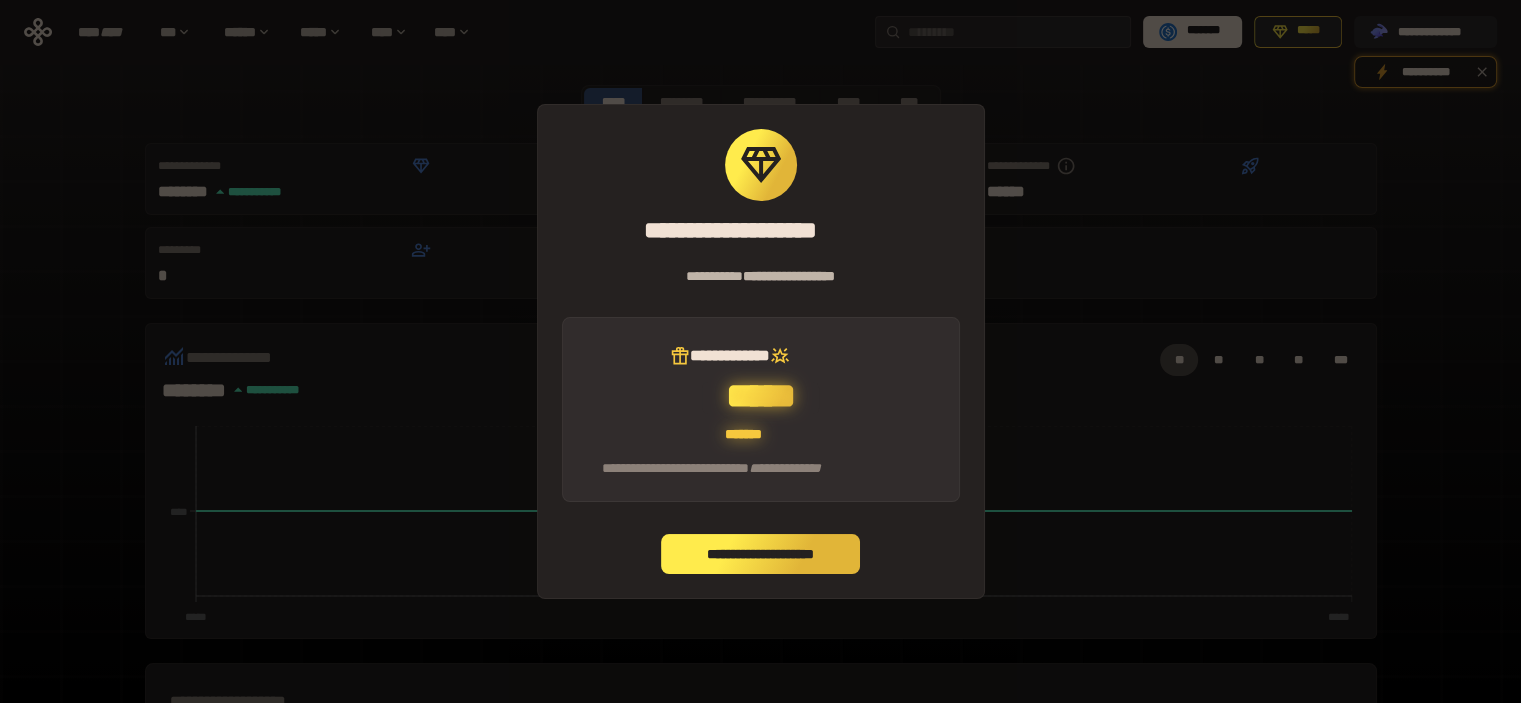 click on "**********" at bounding box center (761, 554) 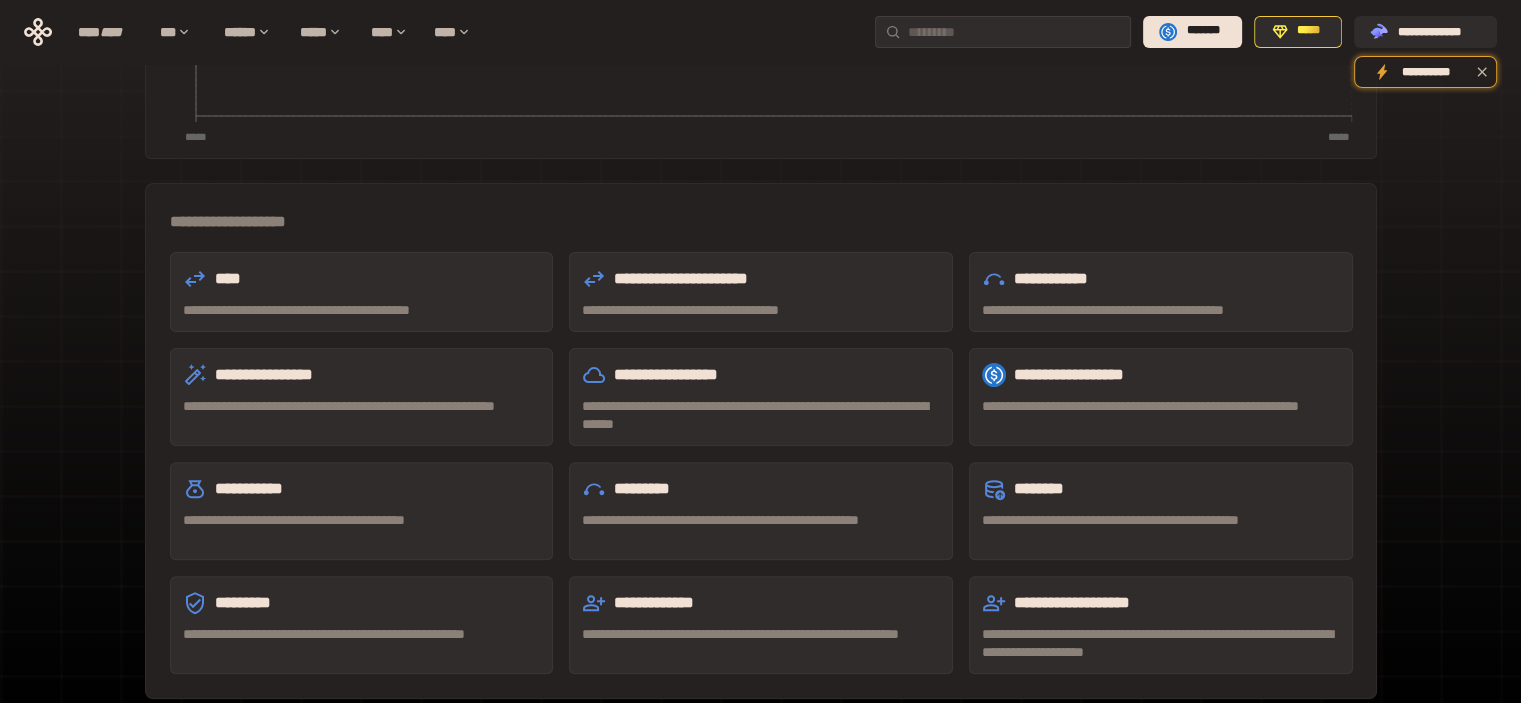 scroll, scrollTop: 560, scrollLeft: 0, axis: vertical 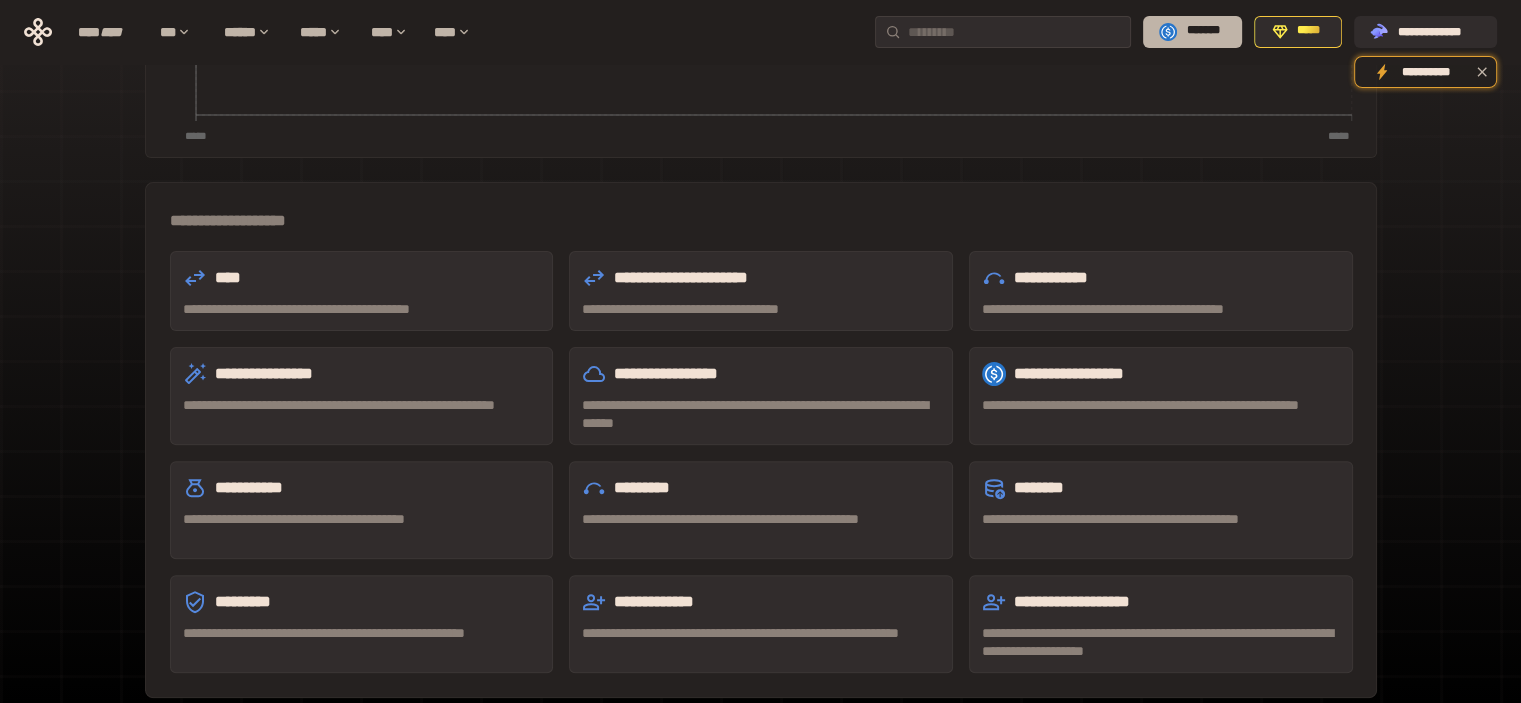 click on "*******" at bounding box center (1192, 32) 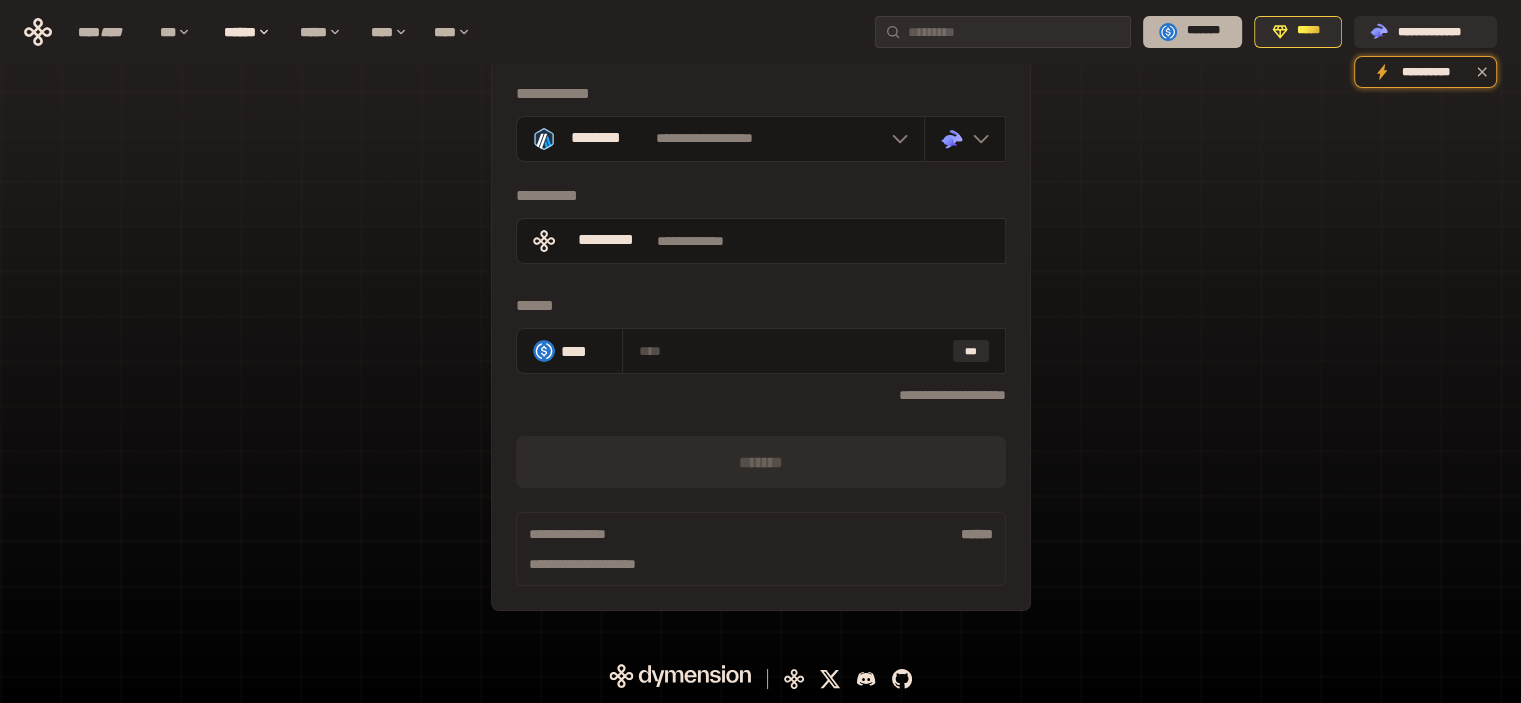 scroll, scrollTop: 84, scrollLeft: 0, axis: vertical 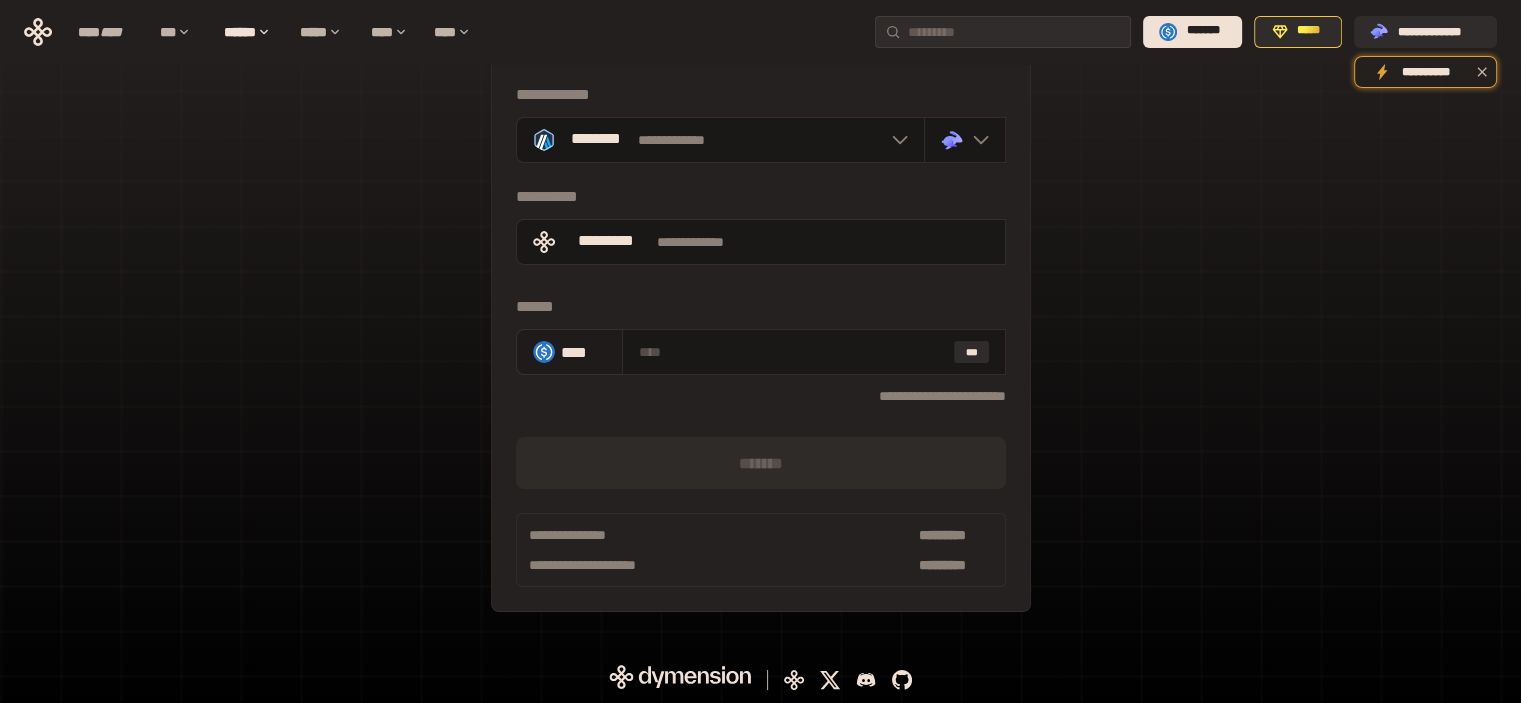 click on "****" at bounding box center (583, 351) 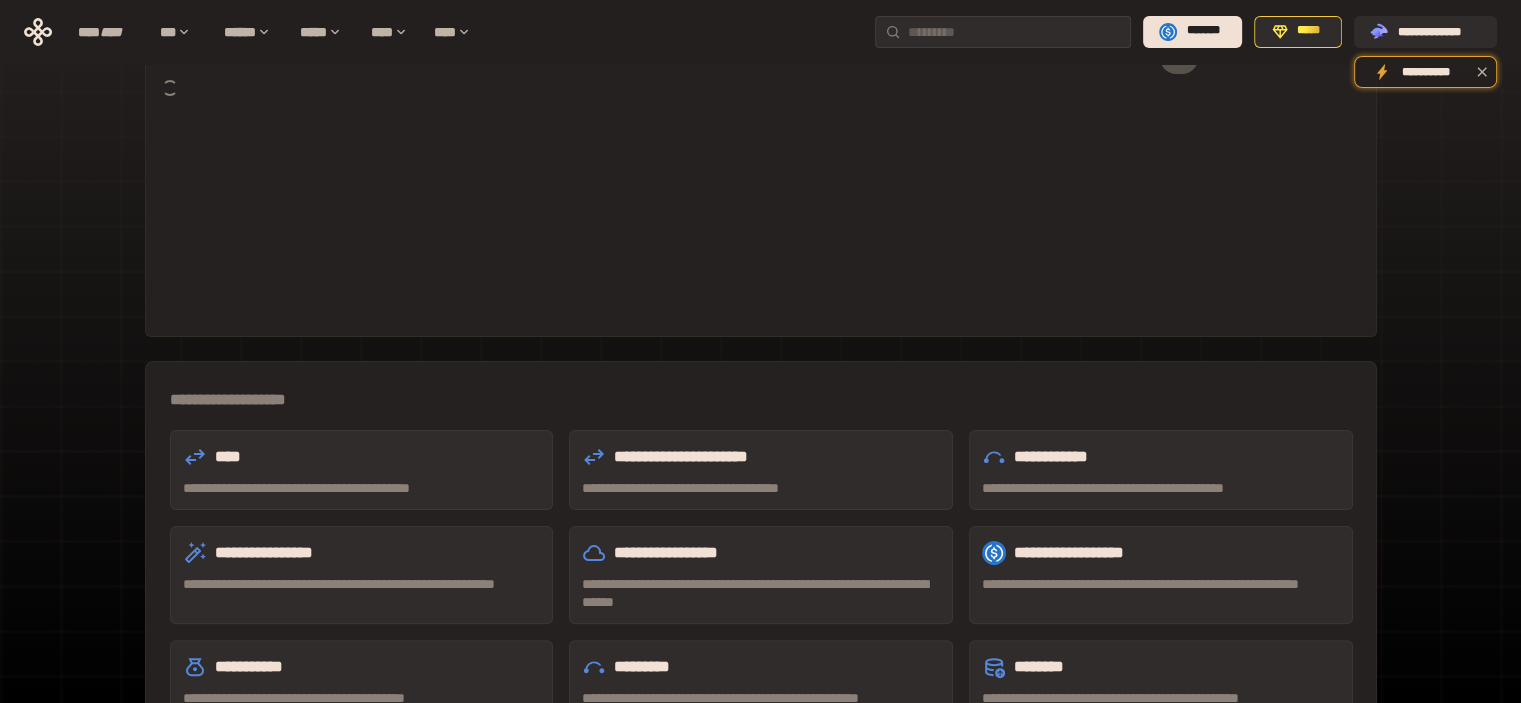 scroll, scrollTop: 560, scrollLeft: 0, axis: vertical 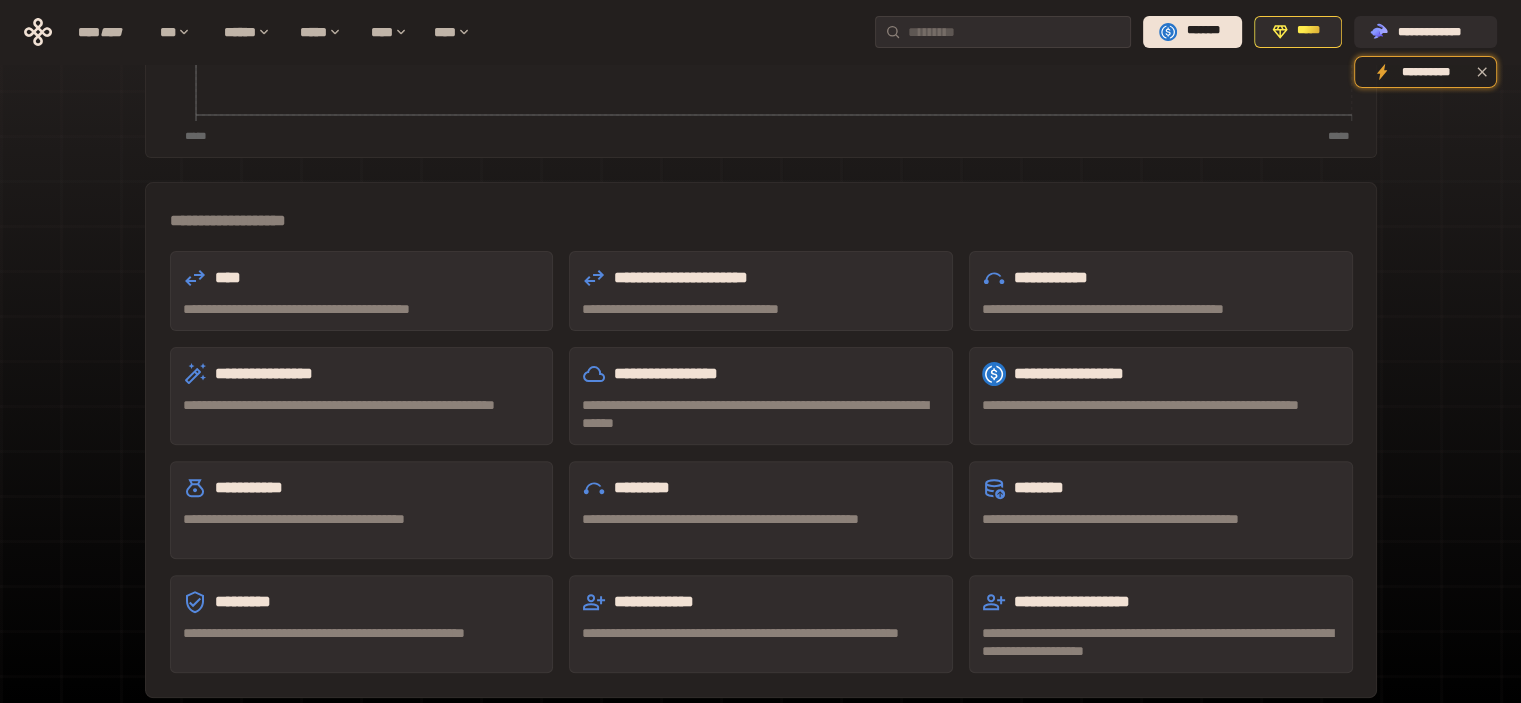 click on "****" at bounding box center [362, 278] 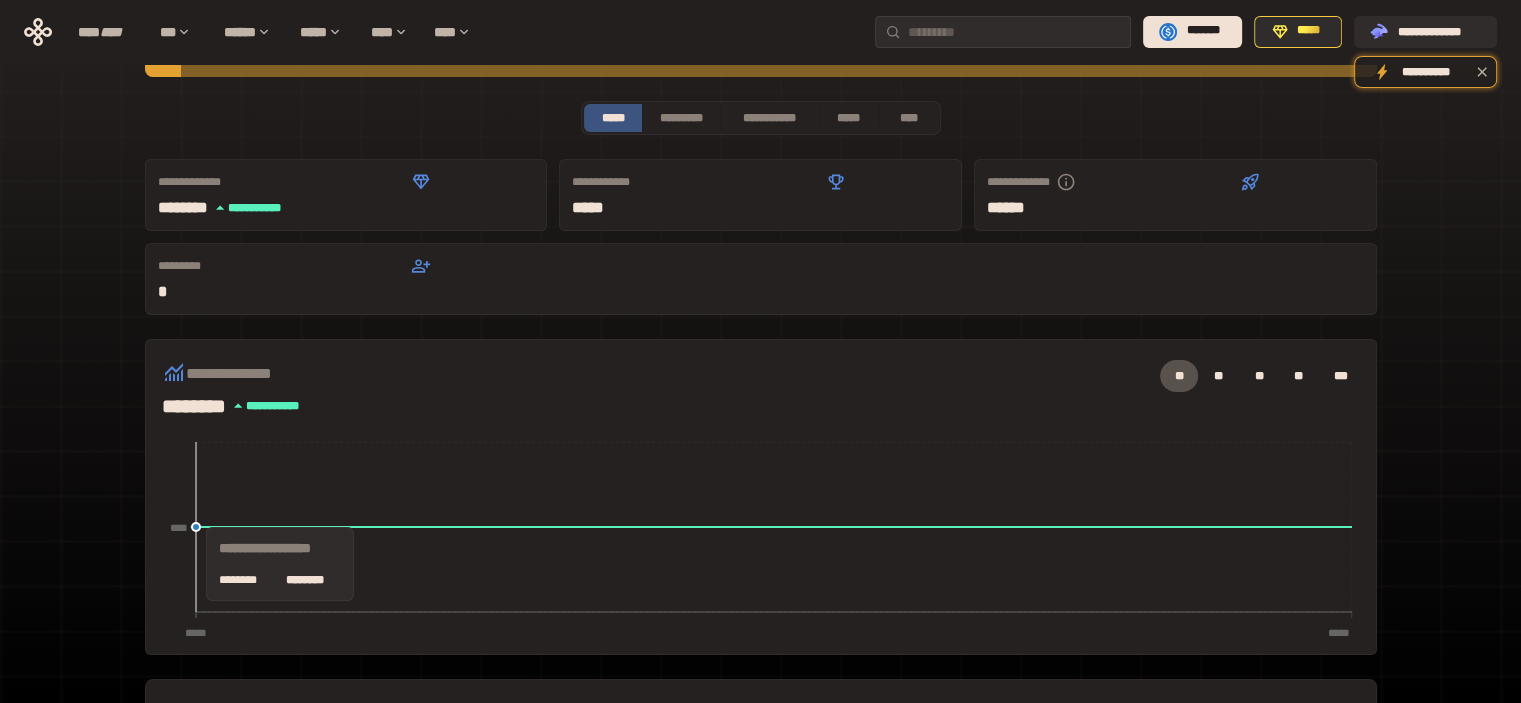 scroll, scrollTop: 0, scrollLeft: 0, axis: both 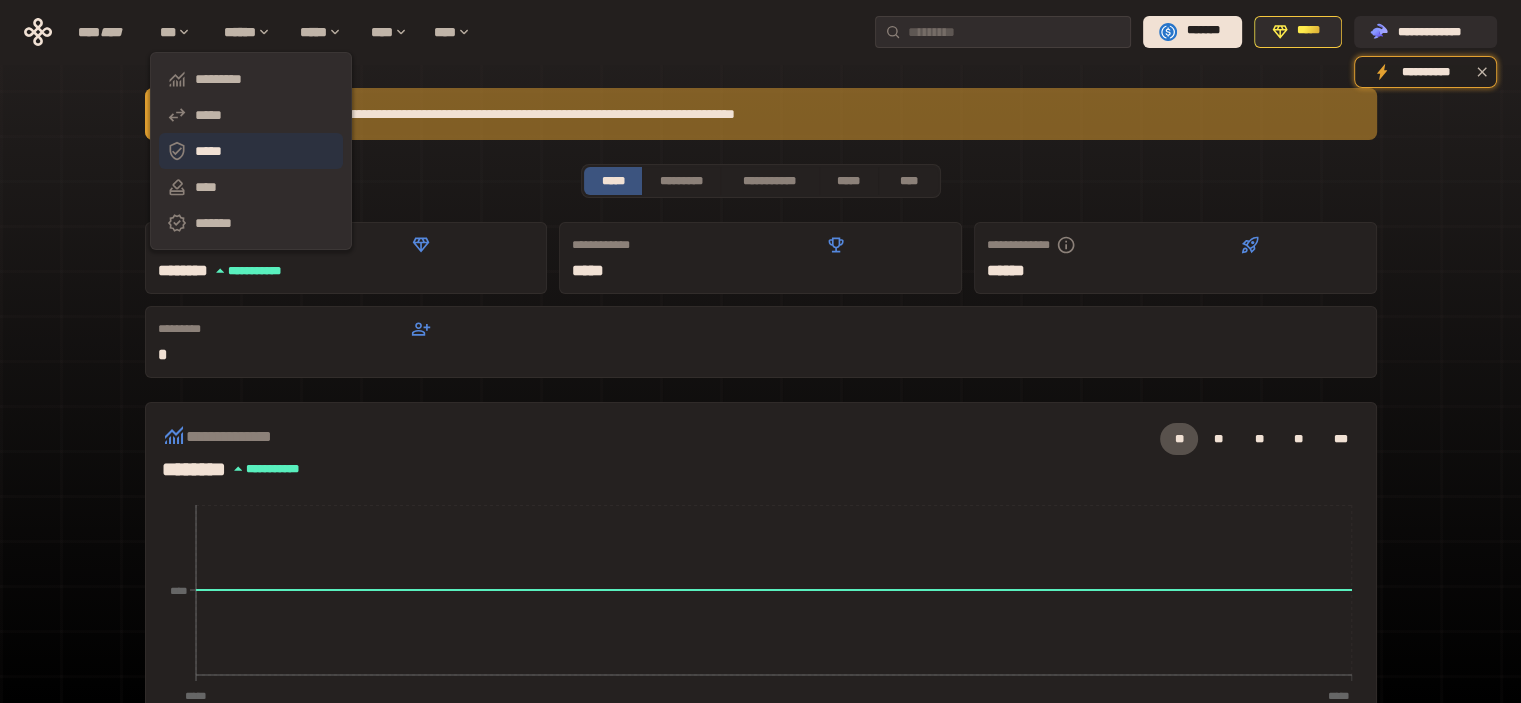 click on "*****" at bounding box center [251, 151] 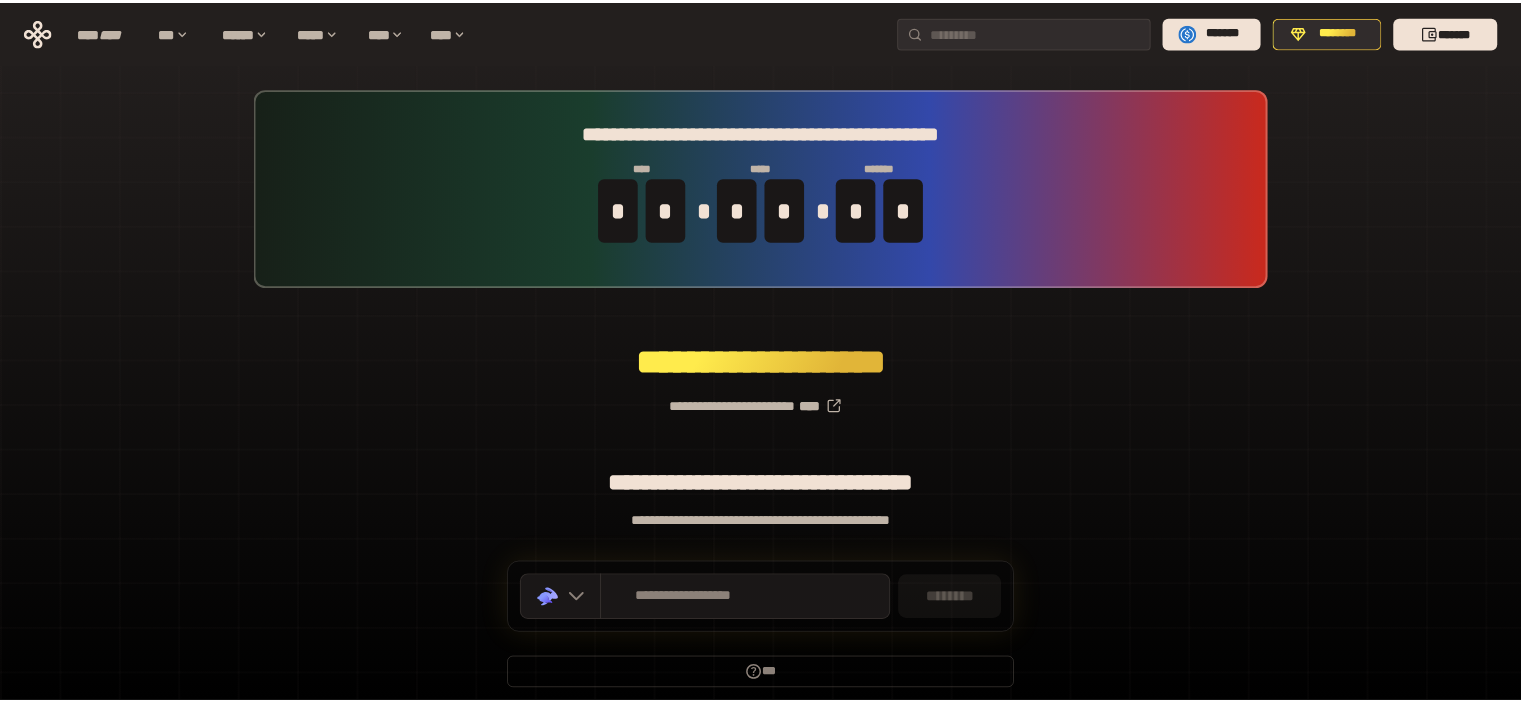 scroll, scrollTop: 0, scrollLeft: 0, axis: both 